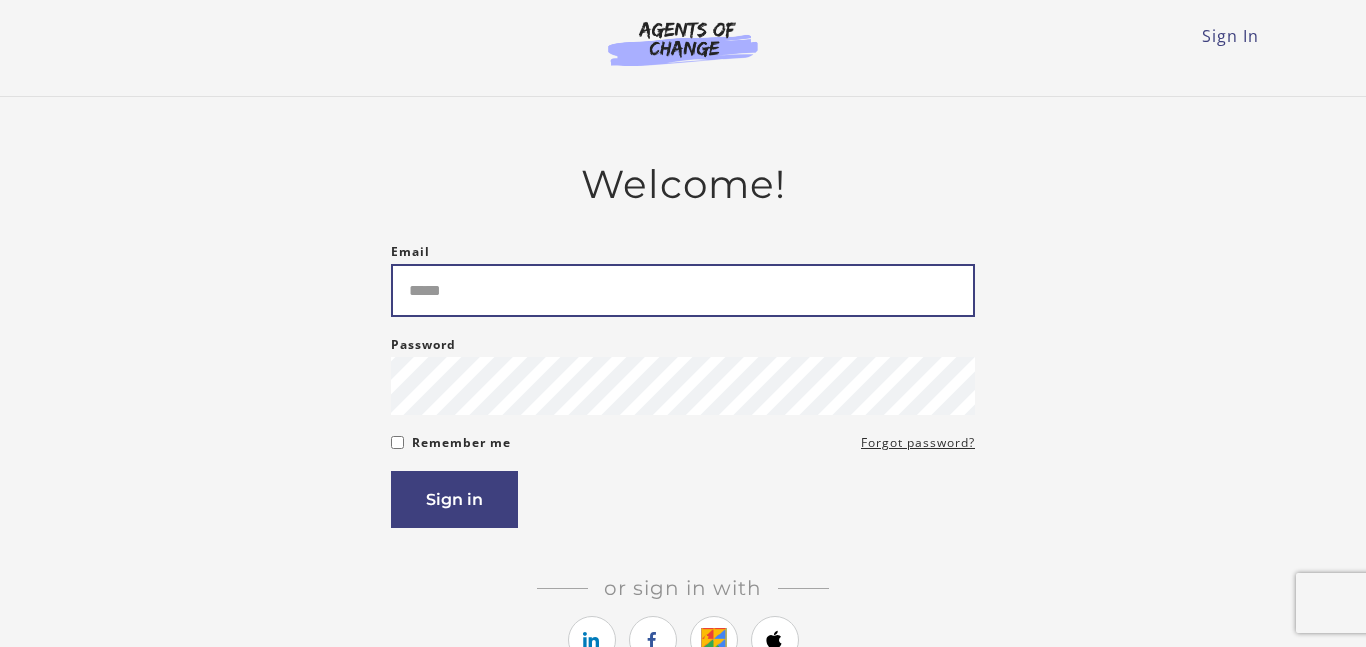 scroll, scrollTop: 0, scrollLeft: 0, axis: both 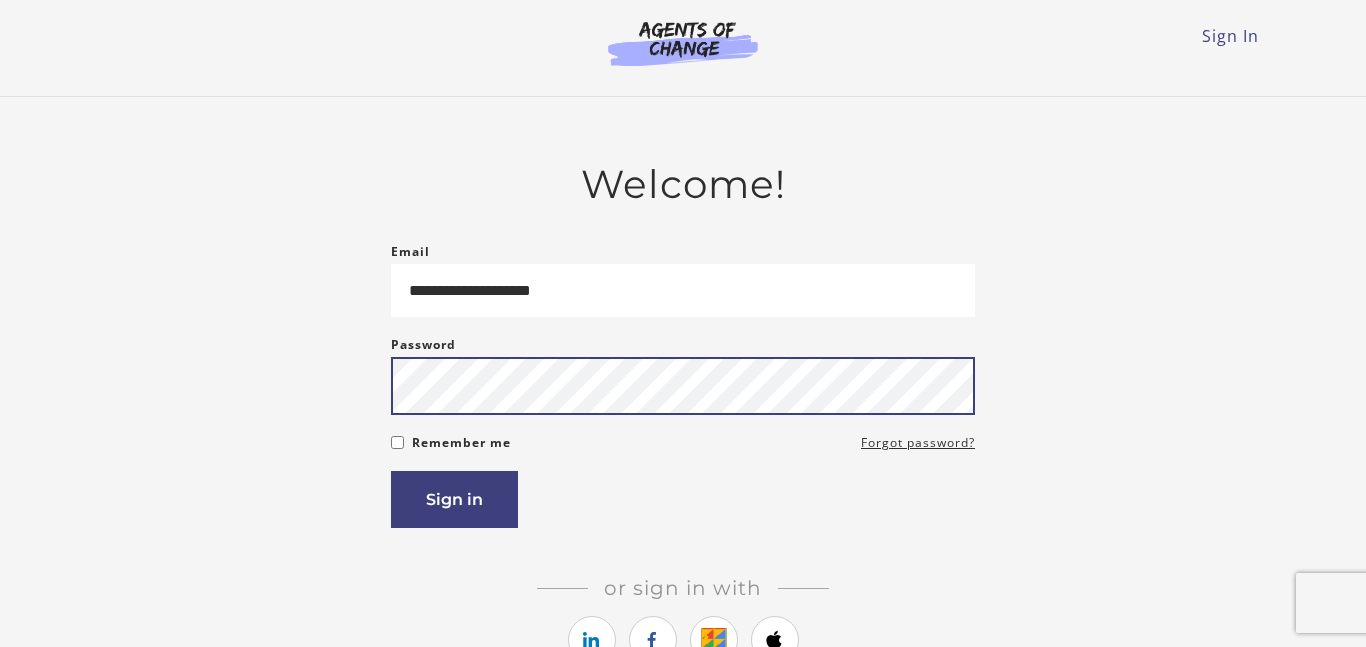 click on "Sign in" at bounding box center [454, 499] 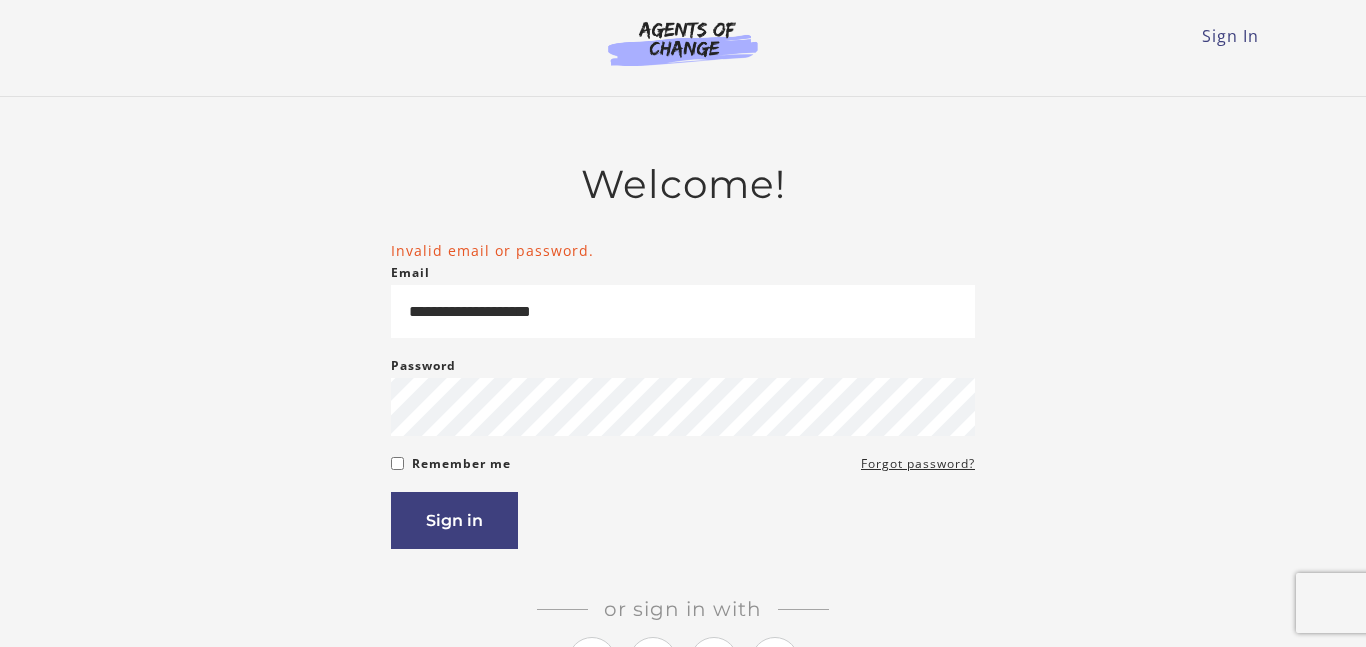 scroll, scrollTop: 0, scrollLeft: 0, axis: both 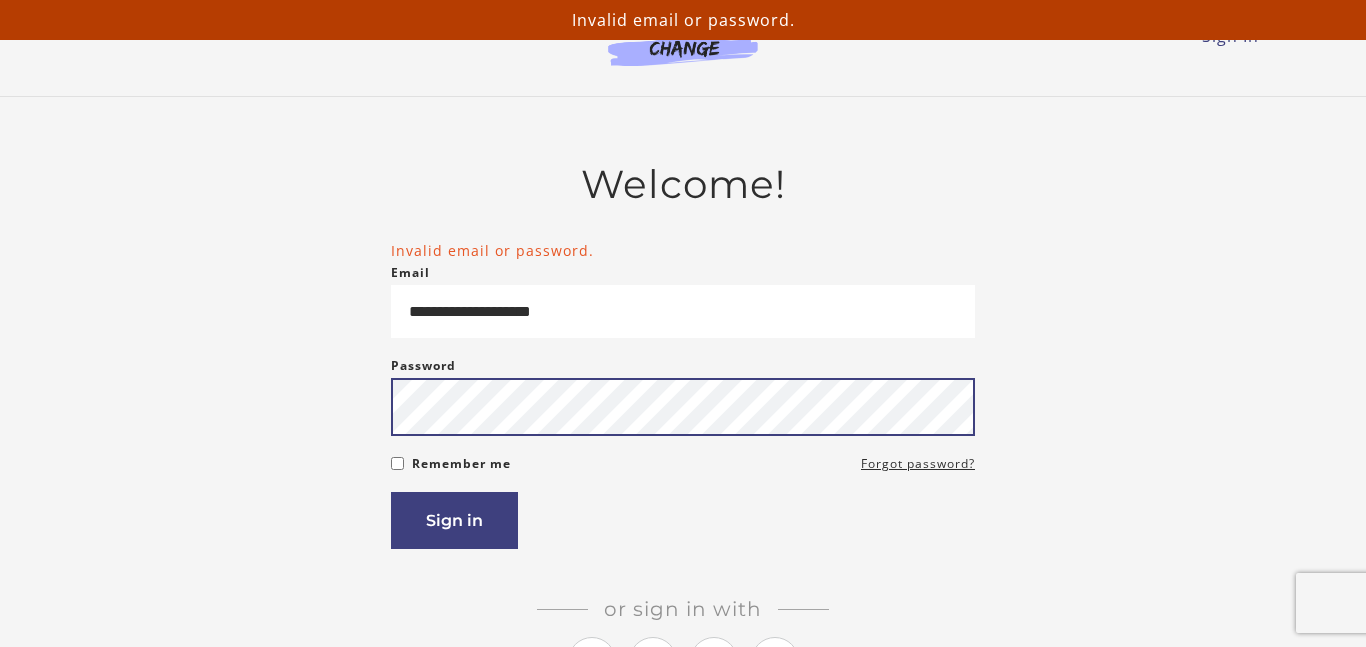 click on "Sign in" at bounding box center [454, 520] 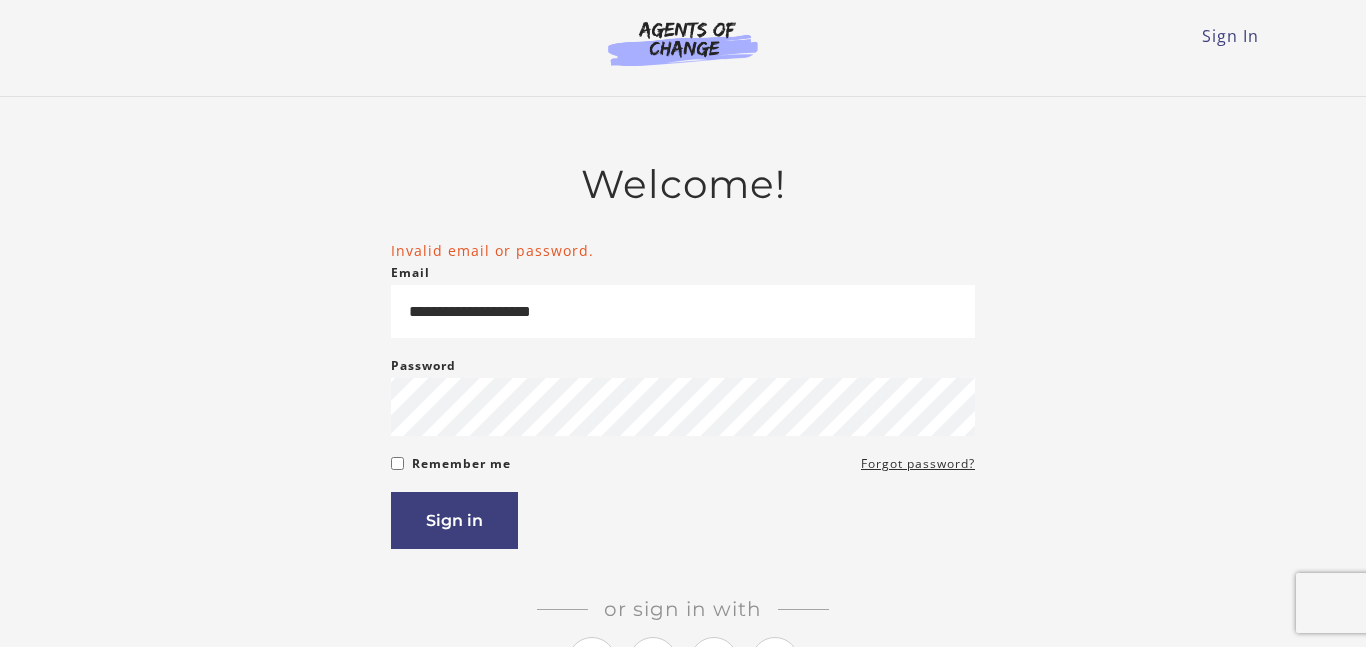 scroll, scrollTop: 0, scrollLeft: 0, axis: both 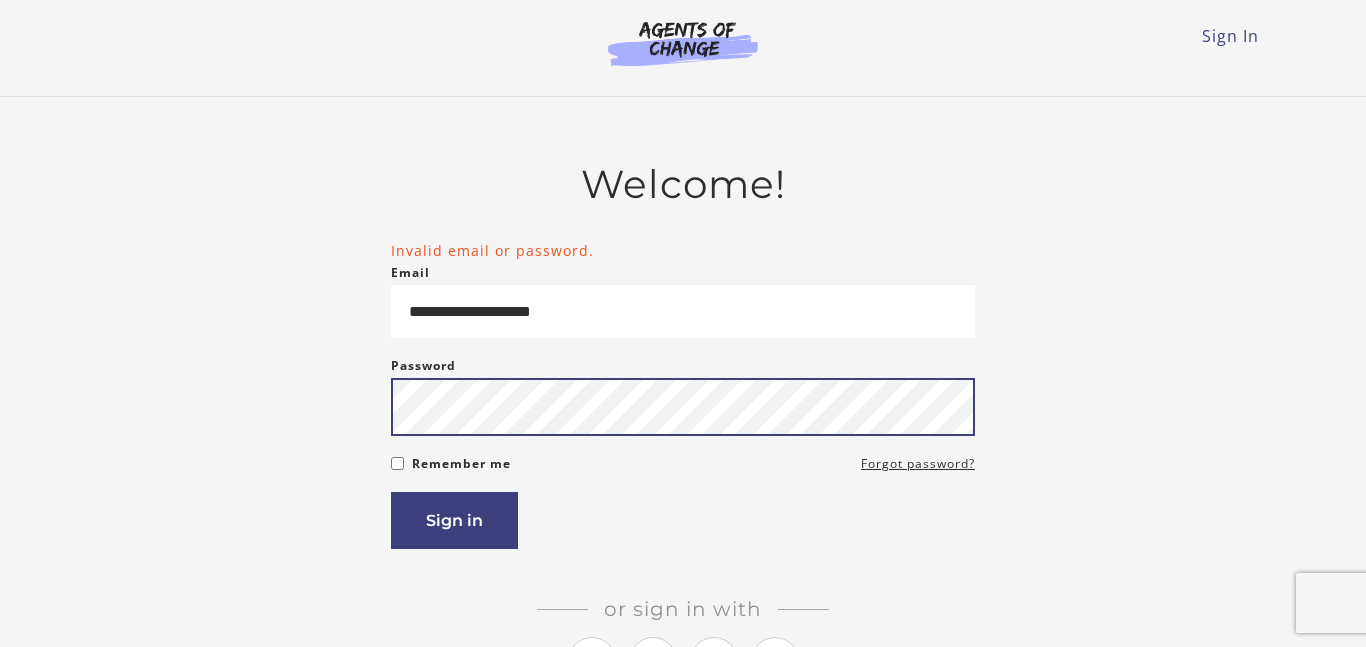 click on "Sign in" at bounding box center [454, 520] 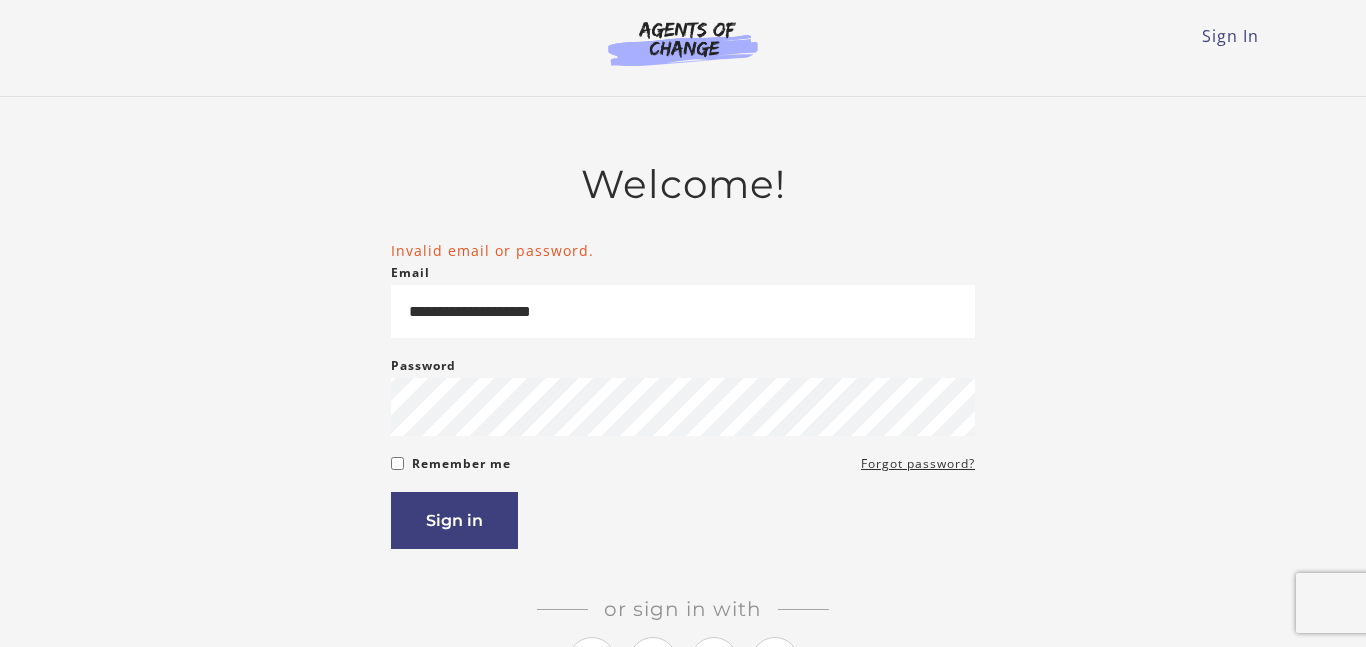 scroll, scrollTop: 0, scrollLeft: 0, axis: both 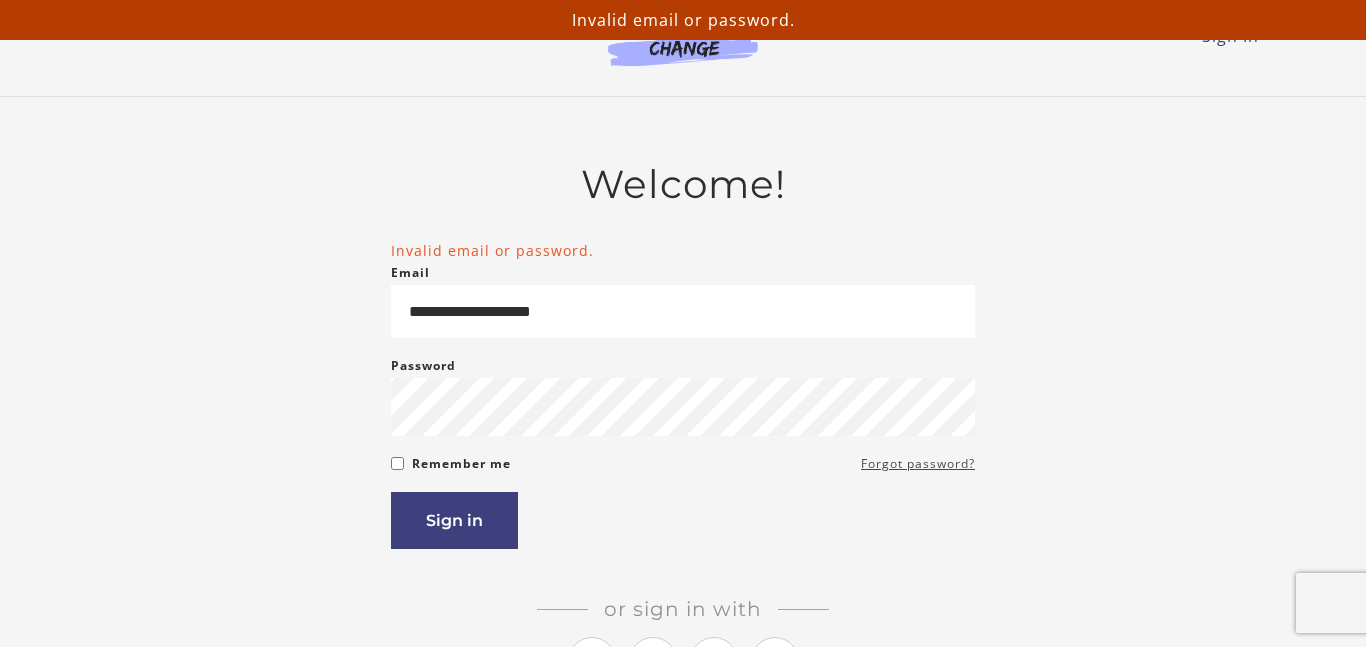 click on "Forgot password?" at bounding box center (918, 464) 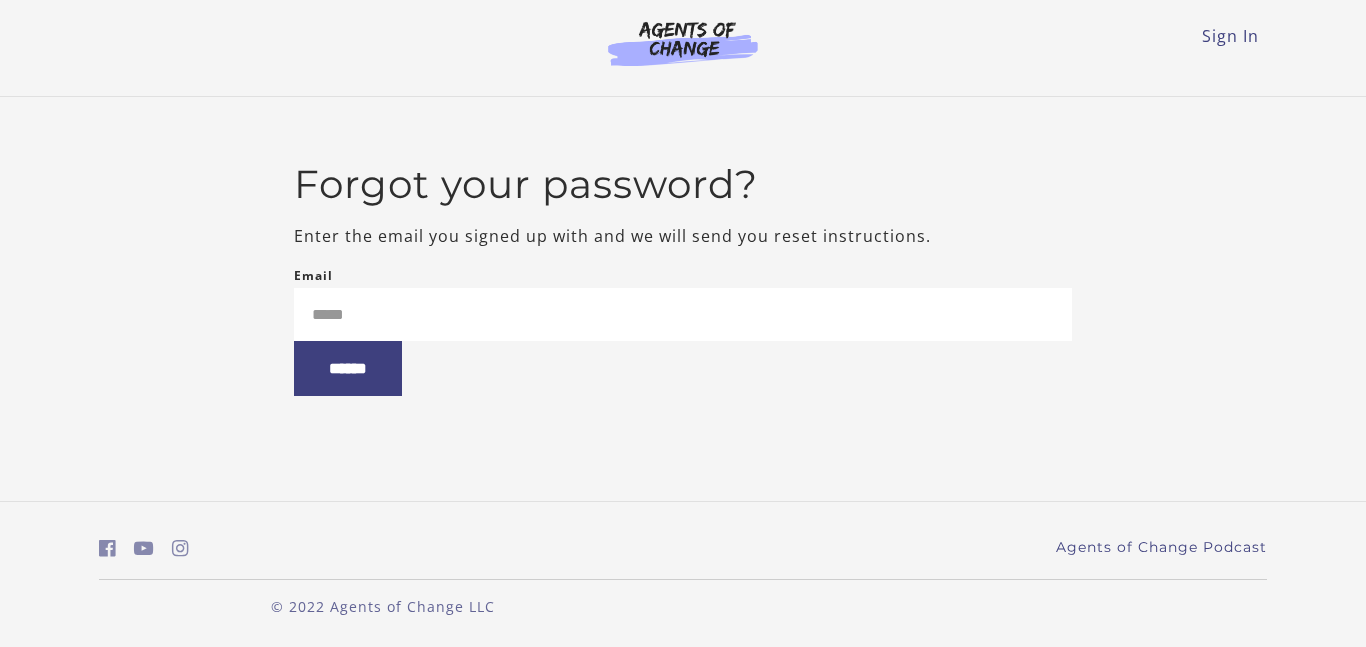 scroll, scrollTop: 0, scrollLeft: 0, axis: both 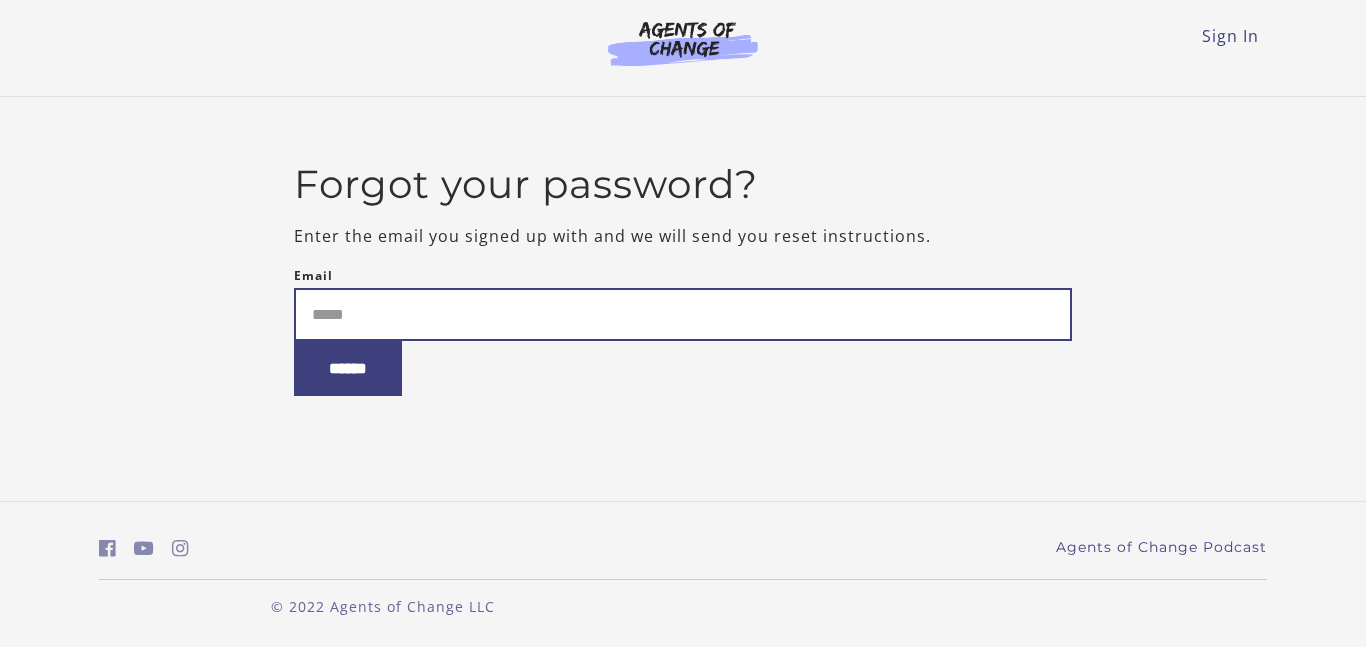 click on "Email" at bounding box center [683, 314] 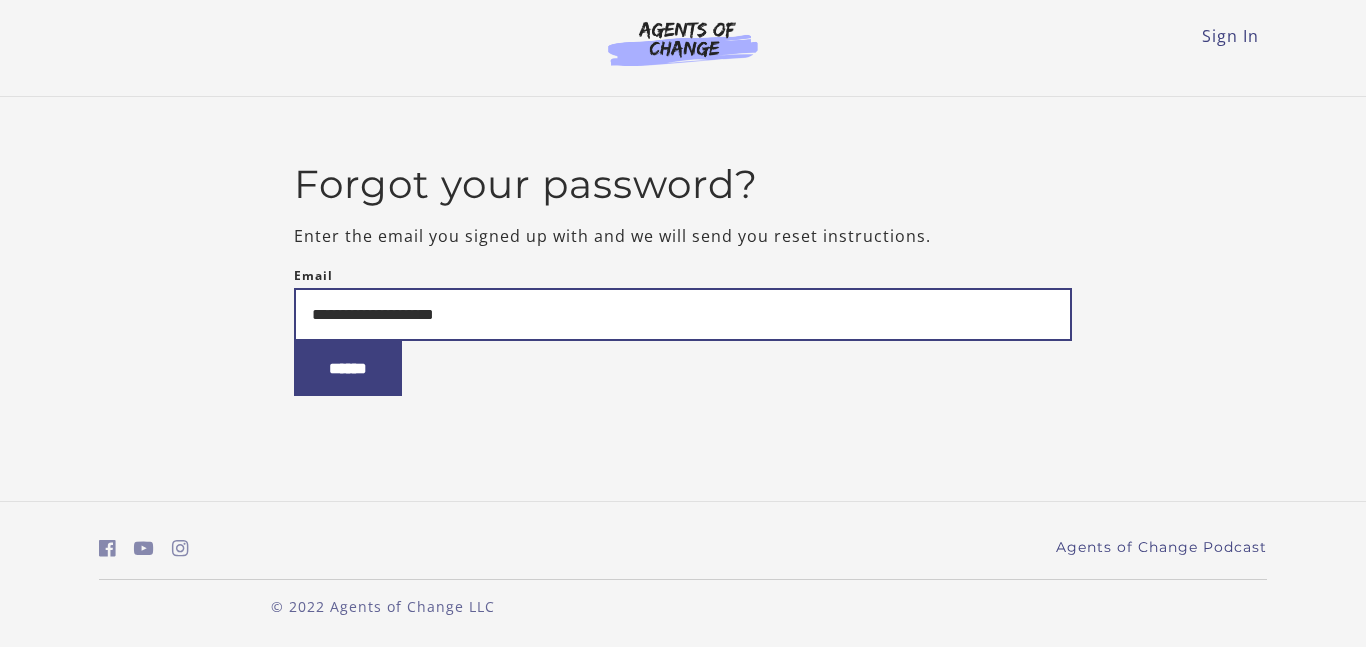 type on "**********" 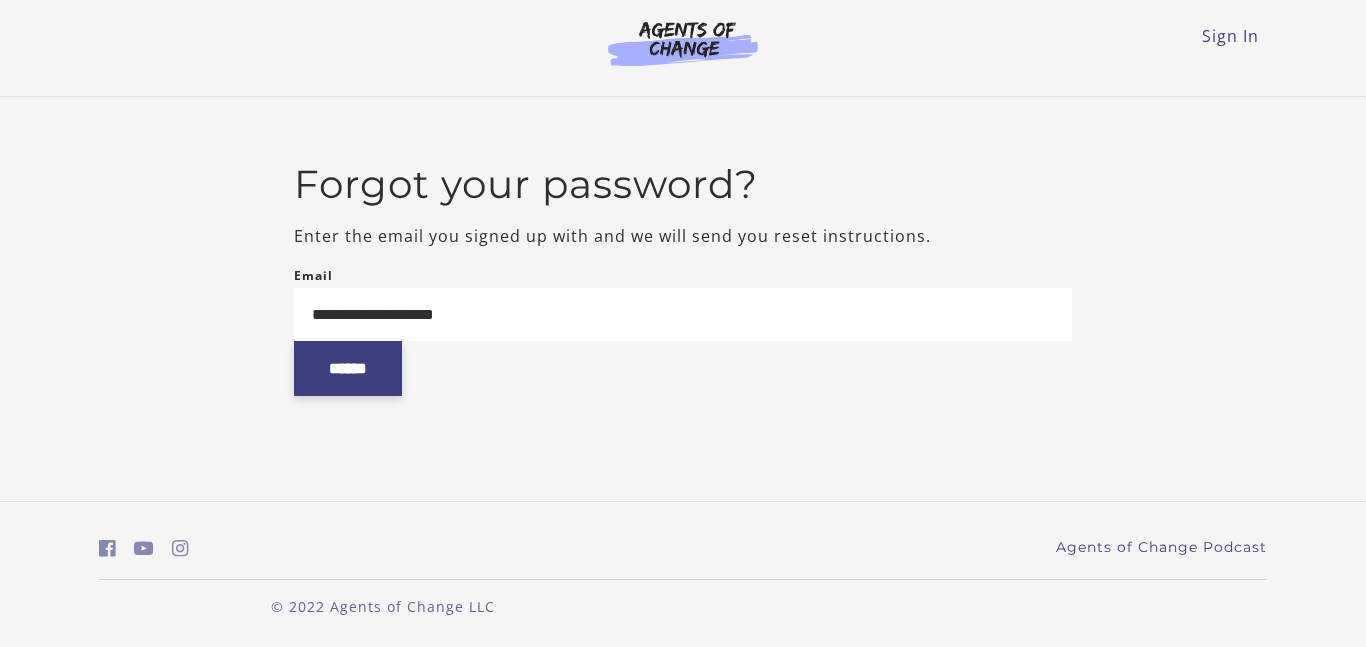click on "******" at bounding box center [348, 368] 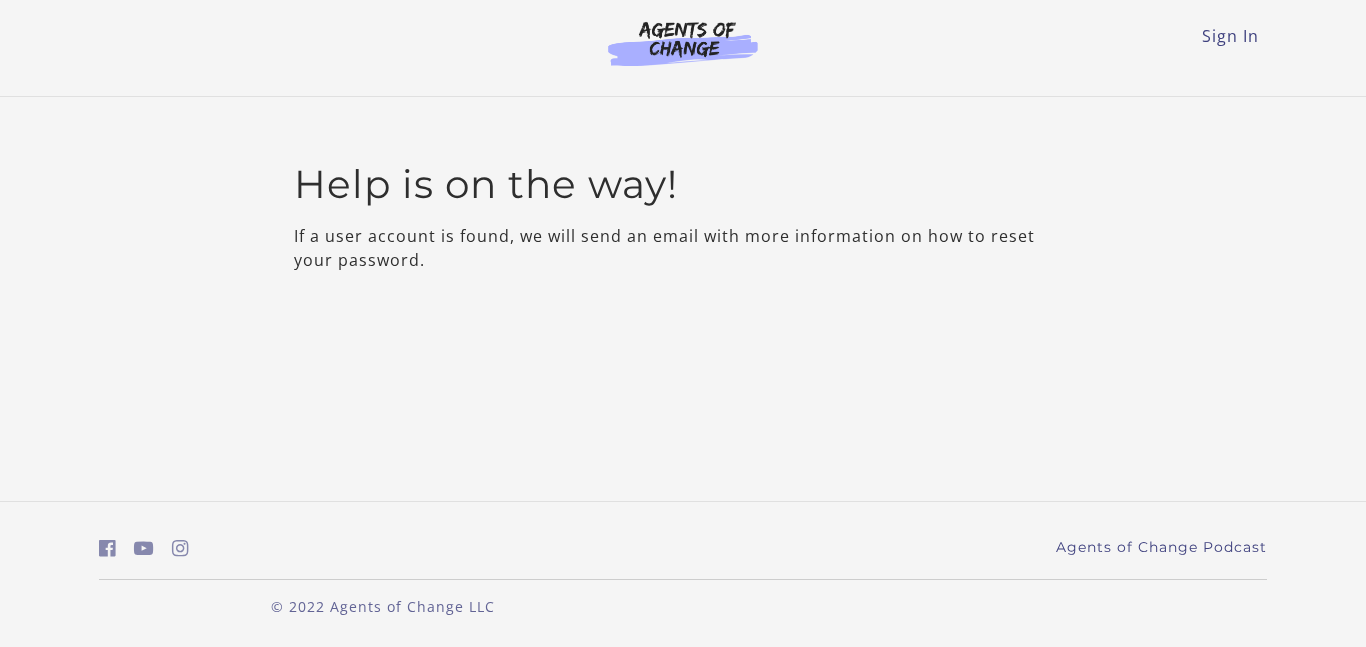 scroll, scrollTop: 0, scrollLeft: 0, axis: both 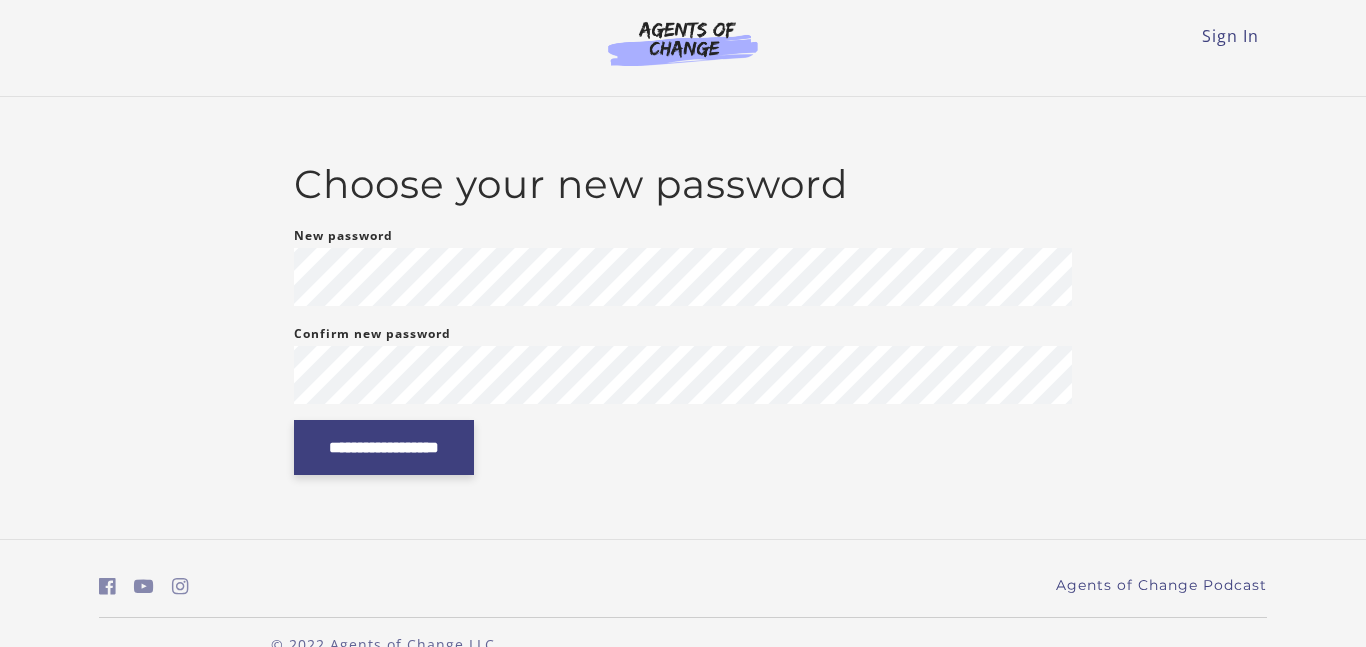 click on "**********" at bounding box center (384, 447) 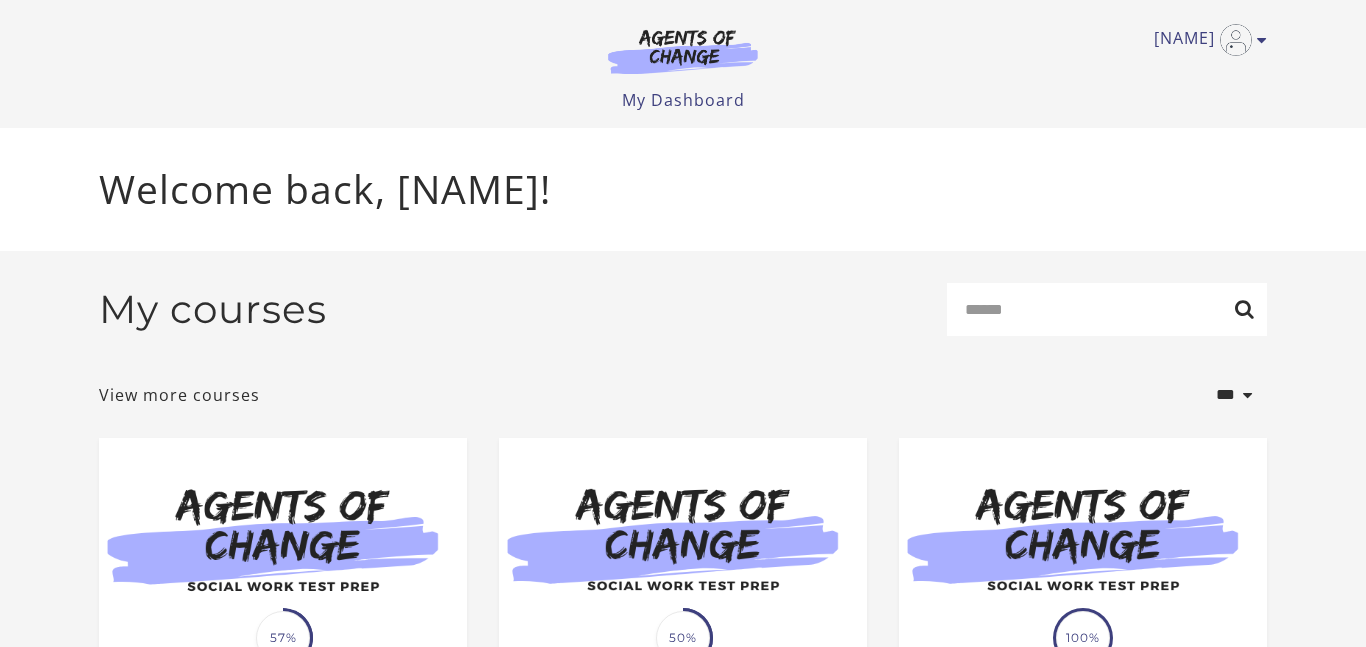 scroll, scrollTop: 0, scrollLeft: 0, axis: both 